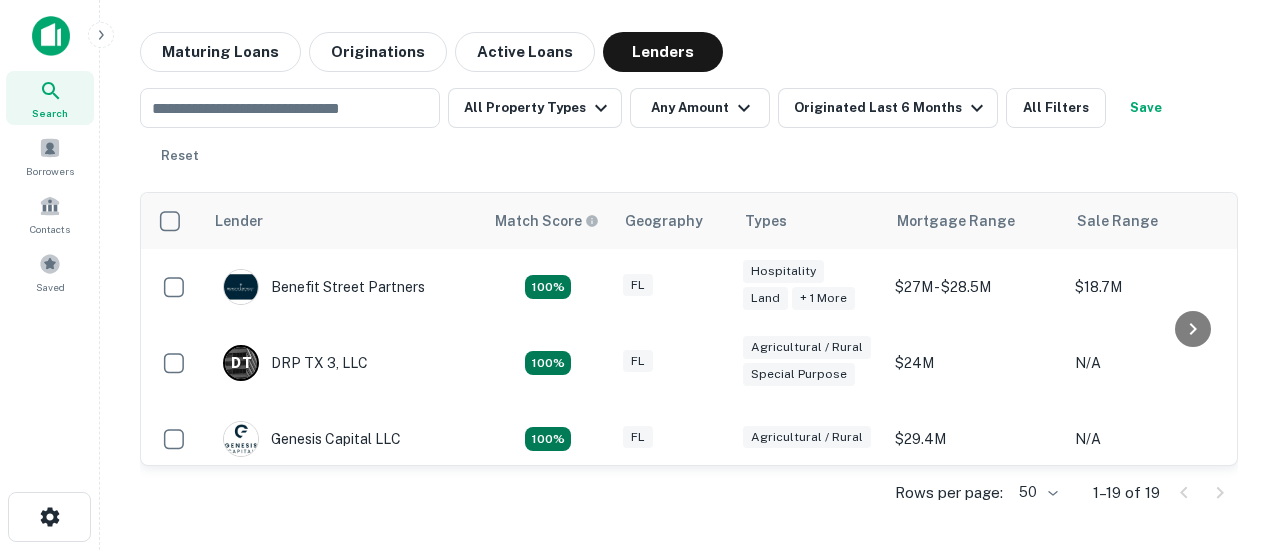 scroll, scrollTop: 0, scrollLeft: 0, axis: both 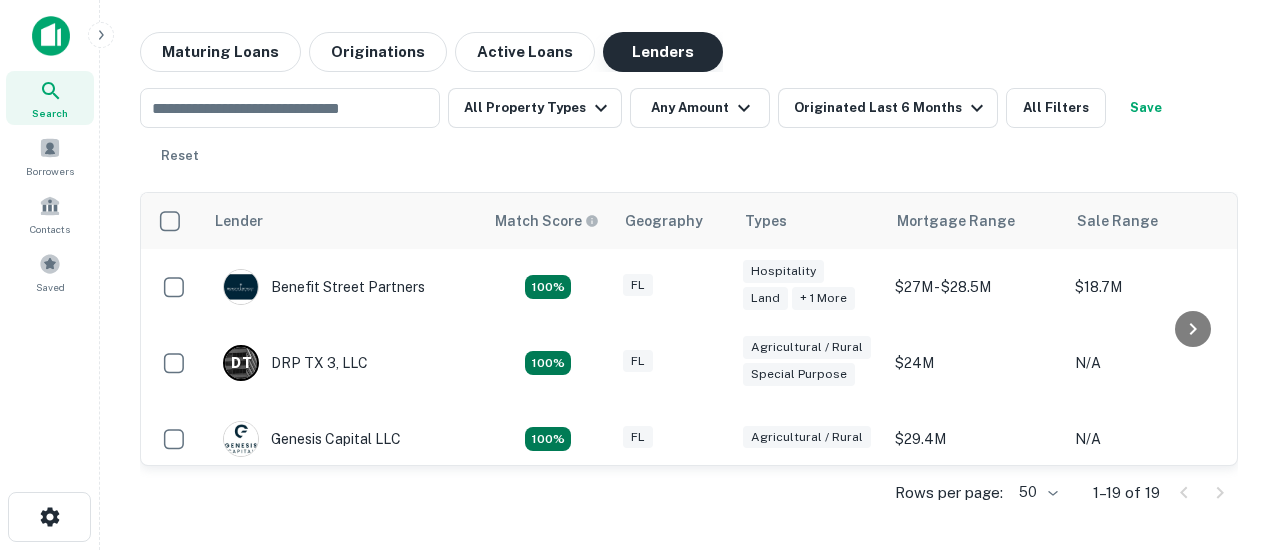 click on "Lenders" at bounding box center (663, 52) 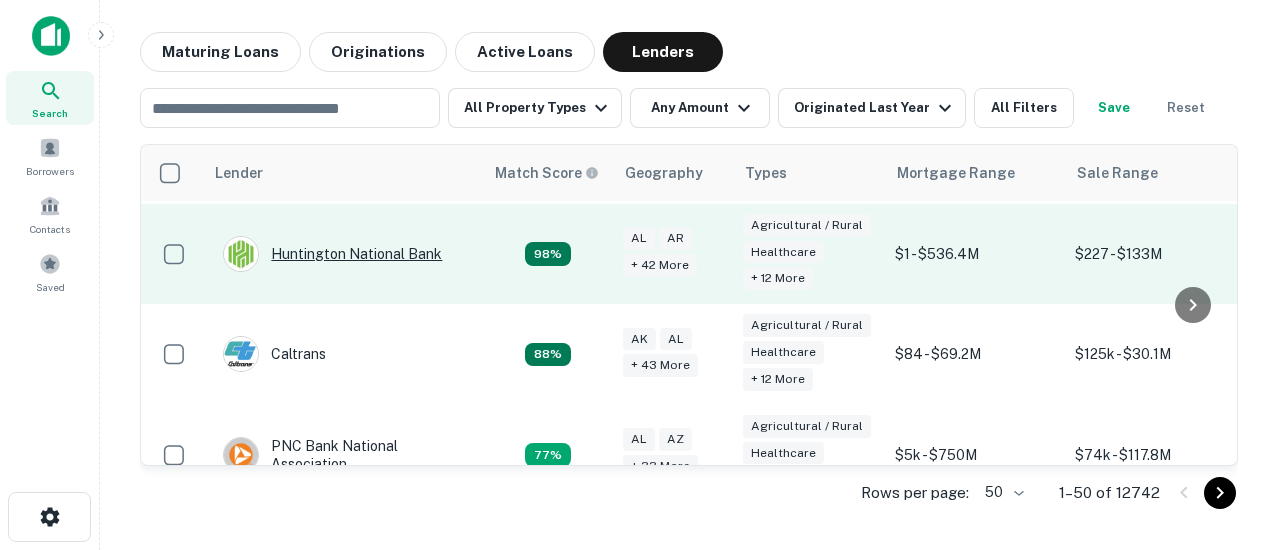 scroll, scrollTop: 0, scrollLeft: 0, axis: both 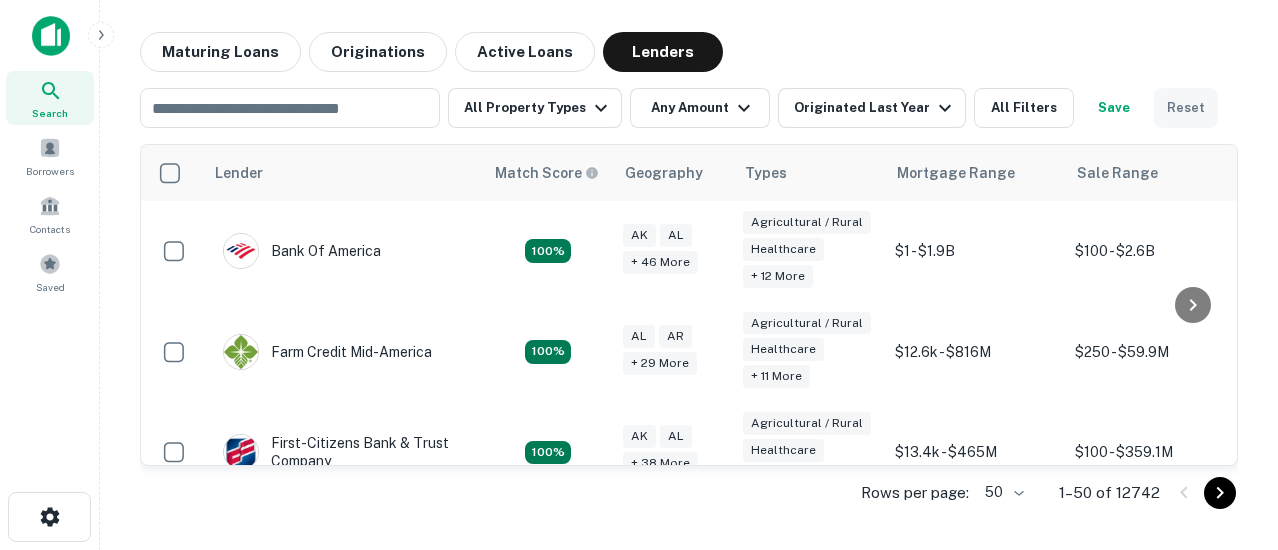 click on "Reset" at bounding box center (1186, 108) 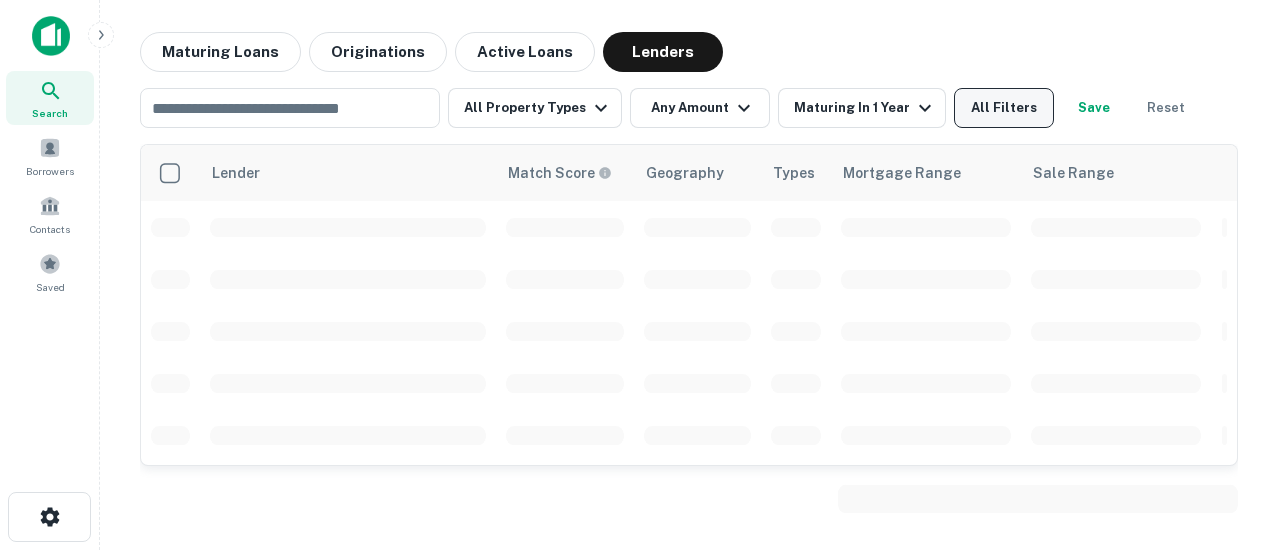 click on "All Filters" at bounding box center [1004, 108] 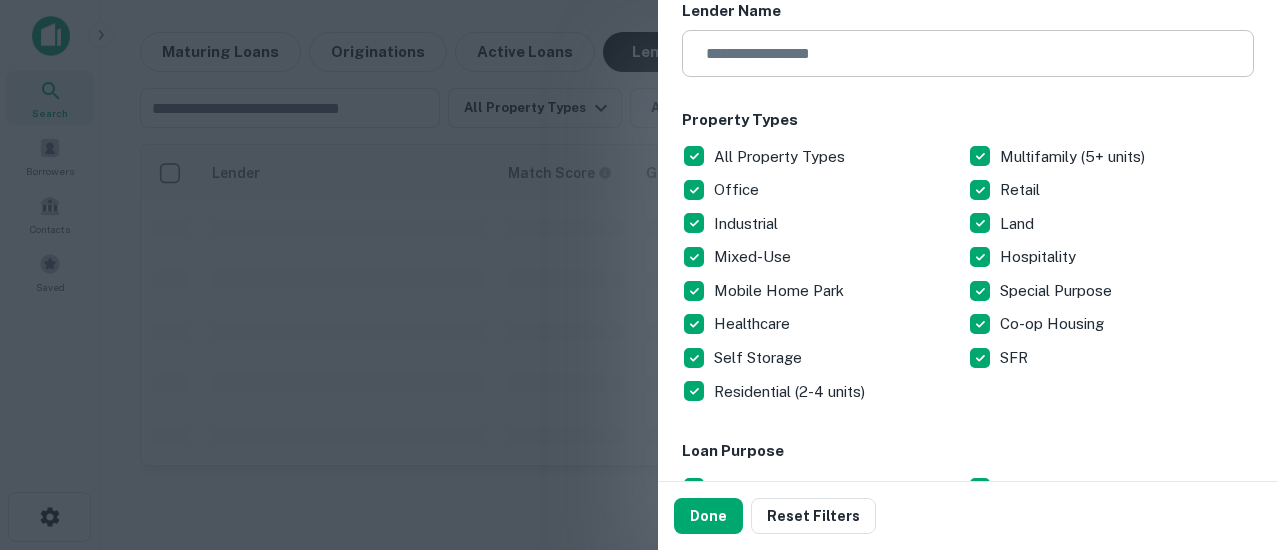 scroll, scrollTop: 300, scrollLeft: 0, axis: vertical 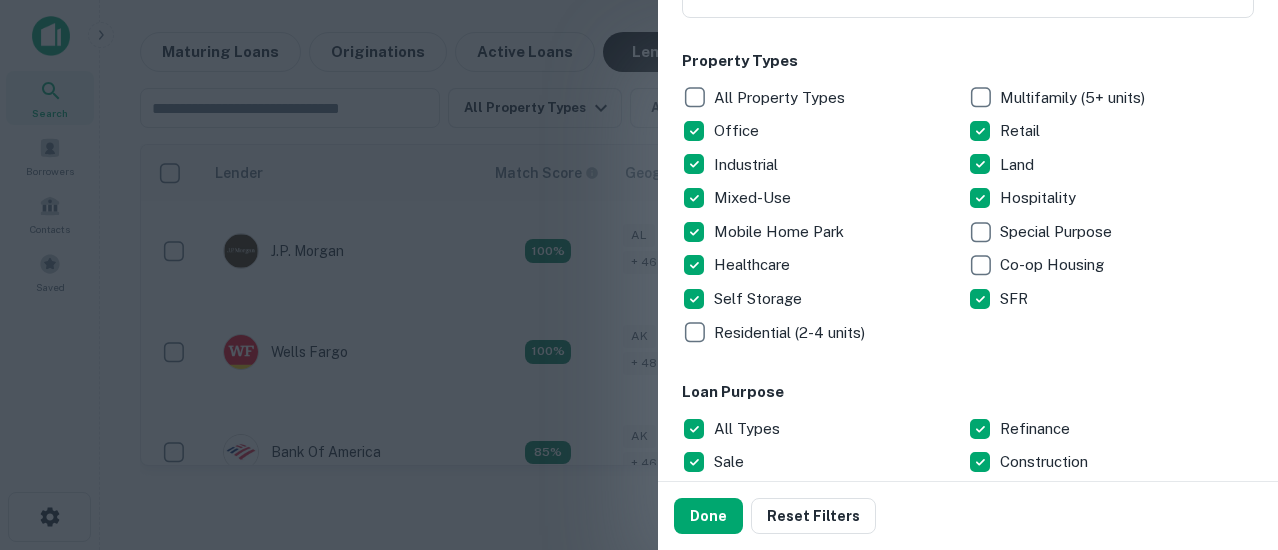 click on "Healthcare" at bounding box center (754, 265) 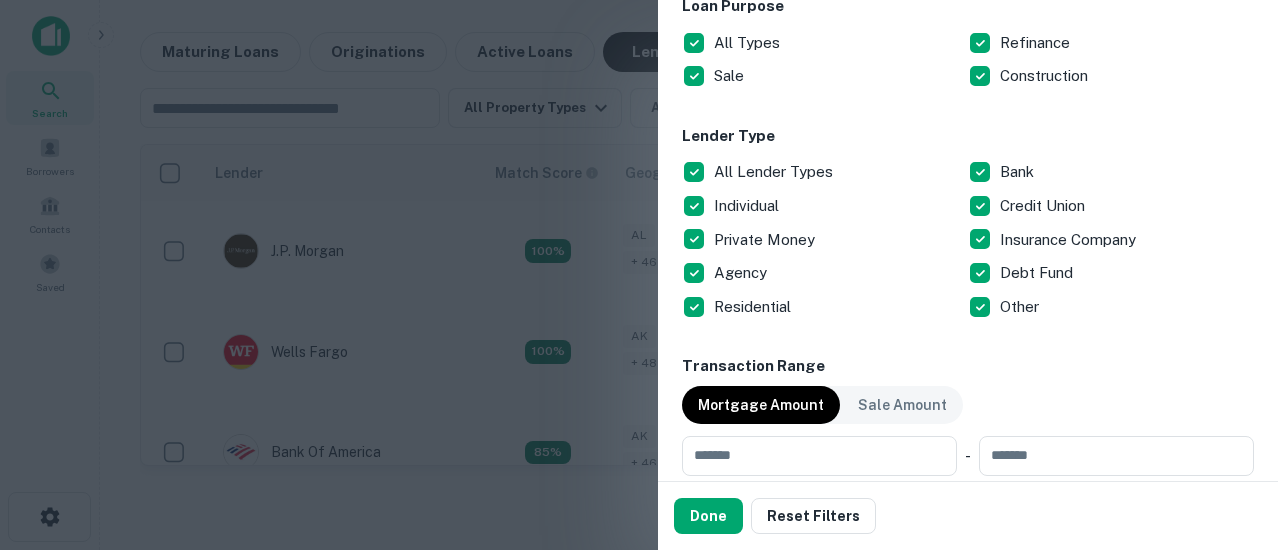 scroll, scrollTop: 700, scrollLeft: 0, axis: vertical 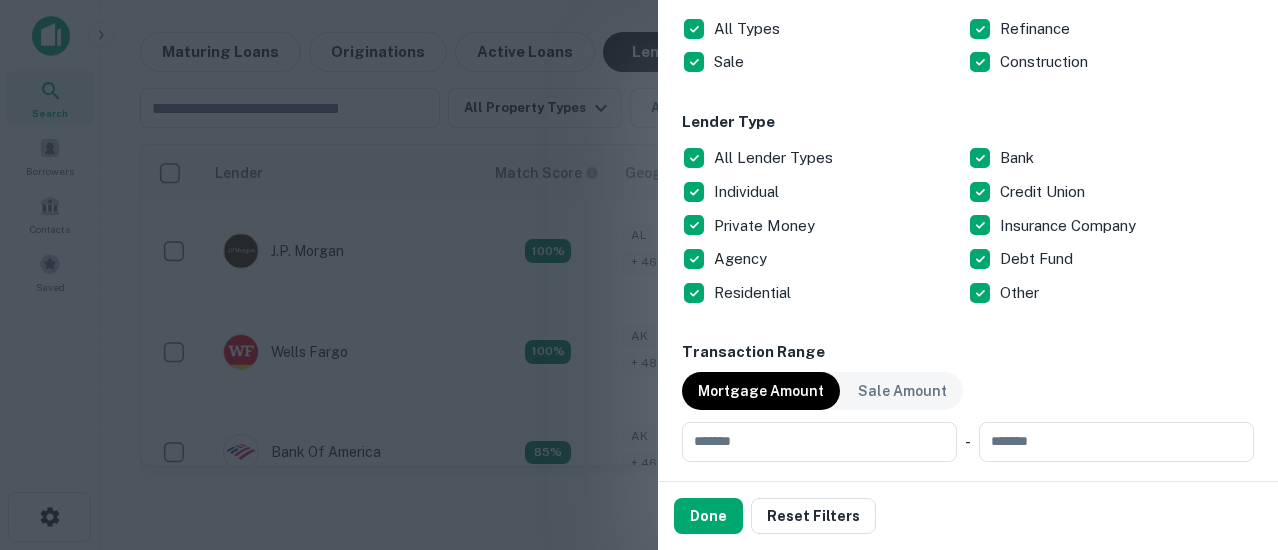 click on "Agency" at bounding box center [742, 259] 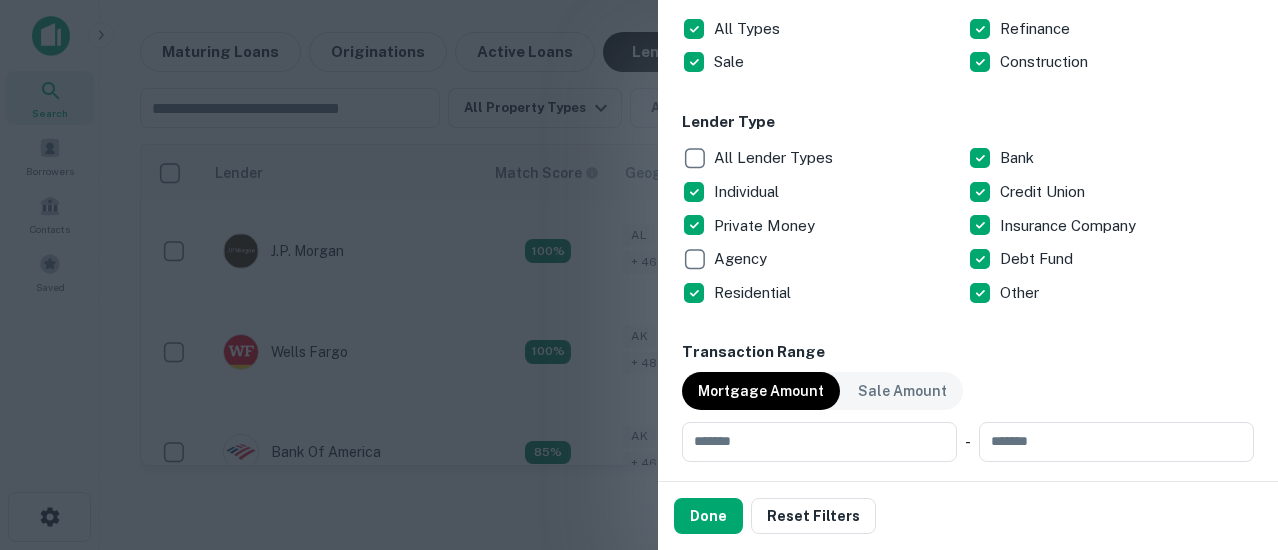 click on "Residential" at bounding box center (754, 293) 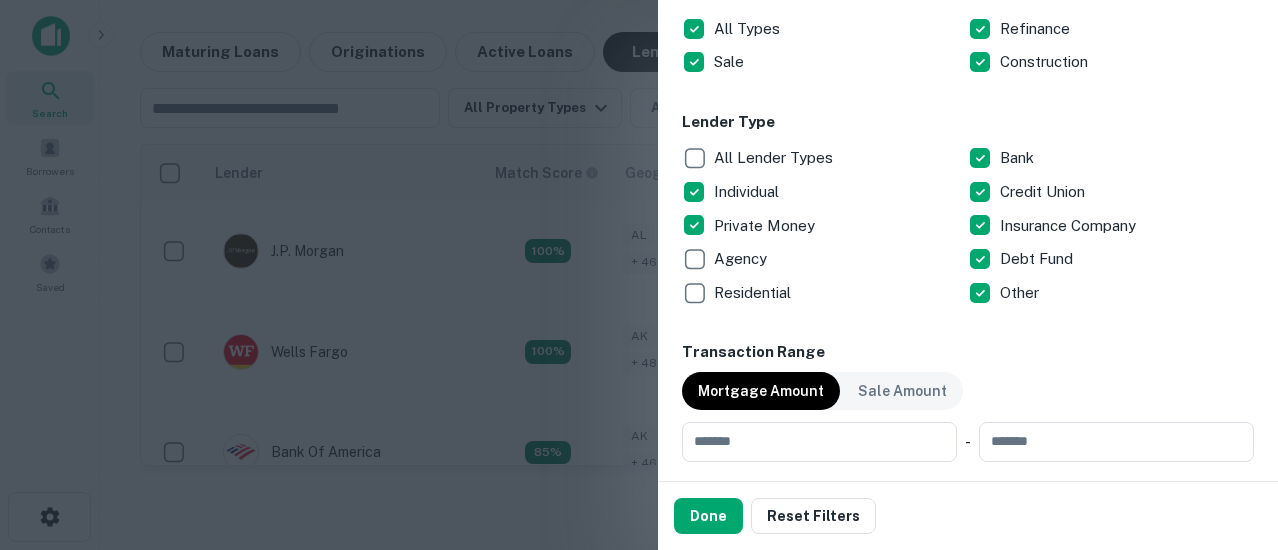 click on "Insurance Company" at bounding box center (1070, 226) 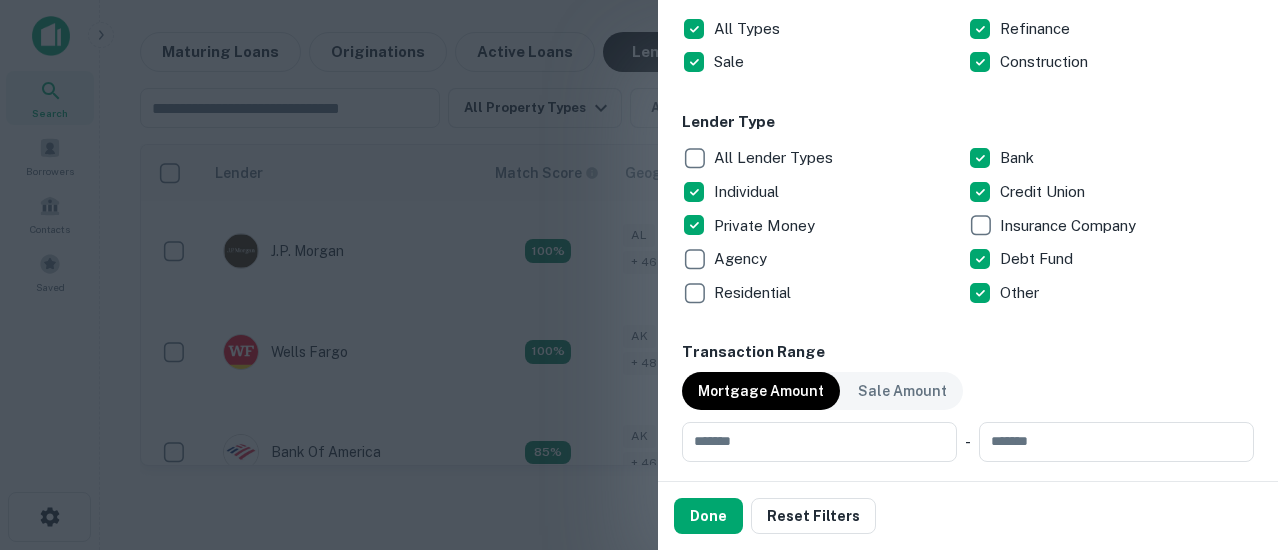 click on "Bank" at bounding box center (1019, 158) 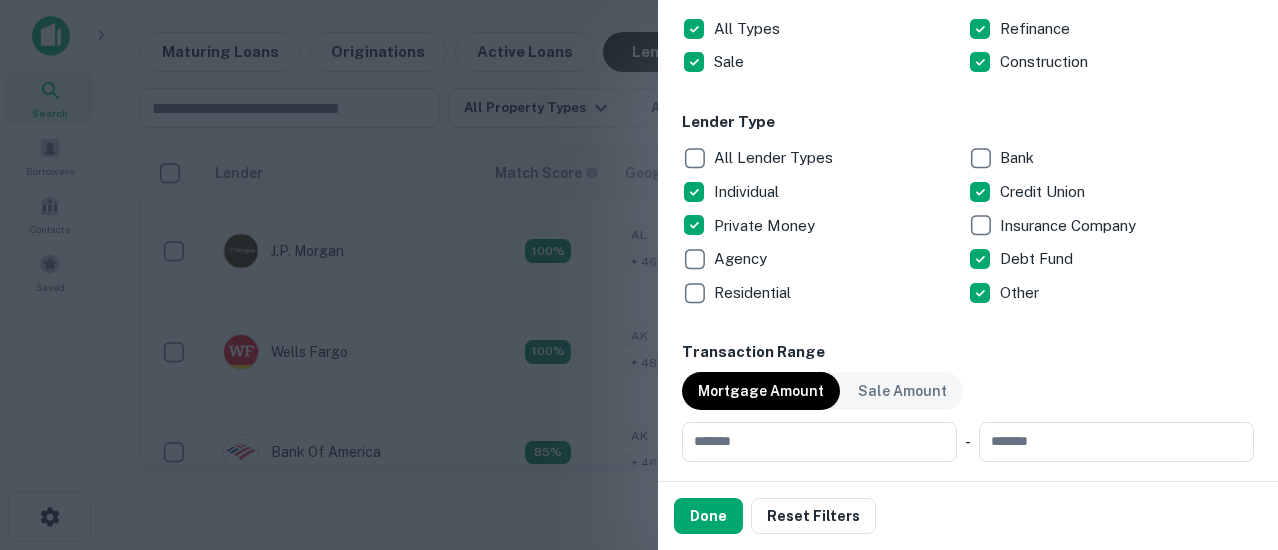 click on "Credit Union" at bounding box center [1044, 192] 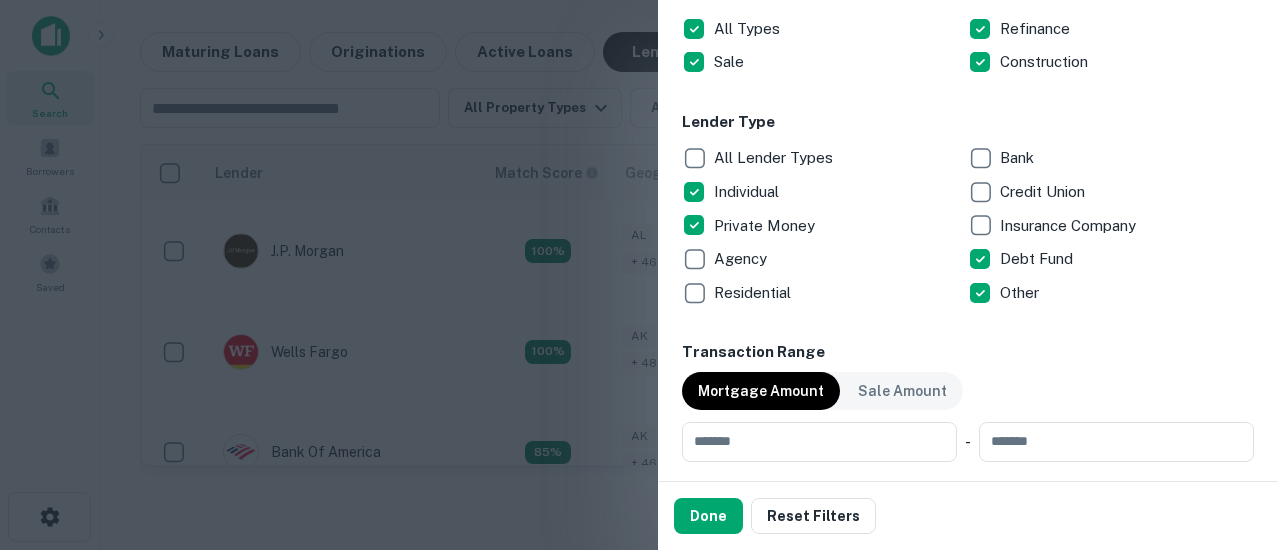 click on "Debt Fund" at bounding box center [1038, 259] 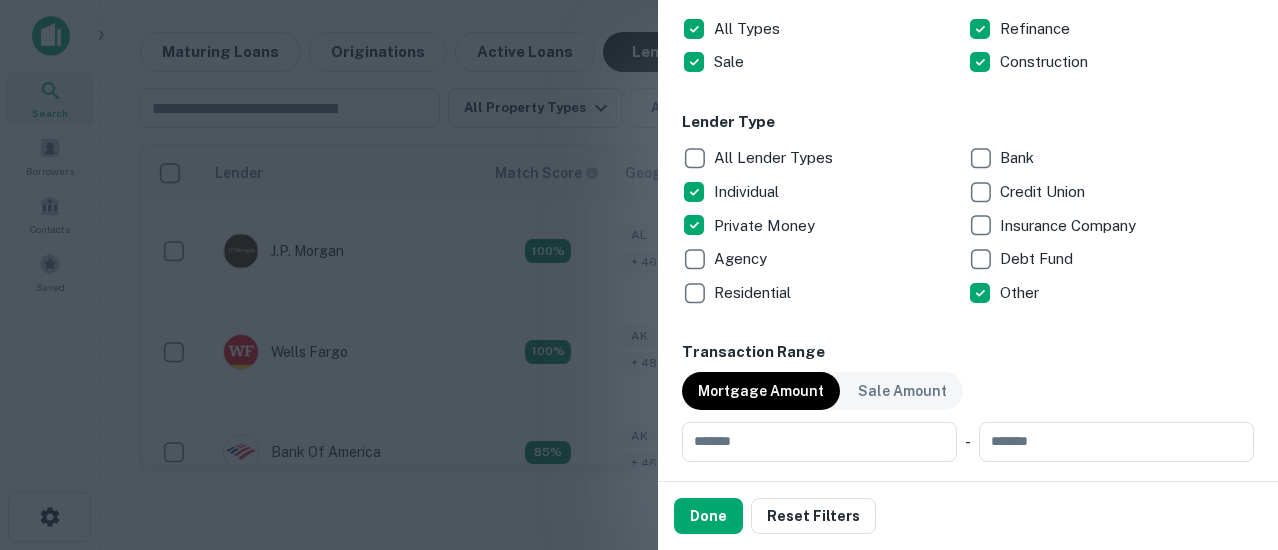 click on "Private Money" at bounding box center [766, 226] 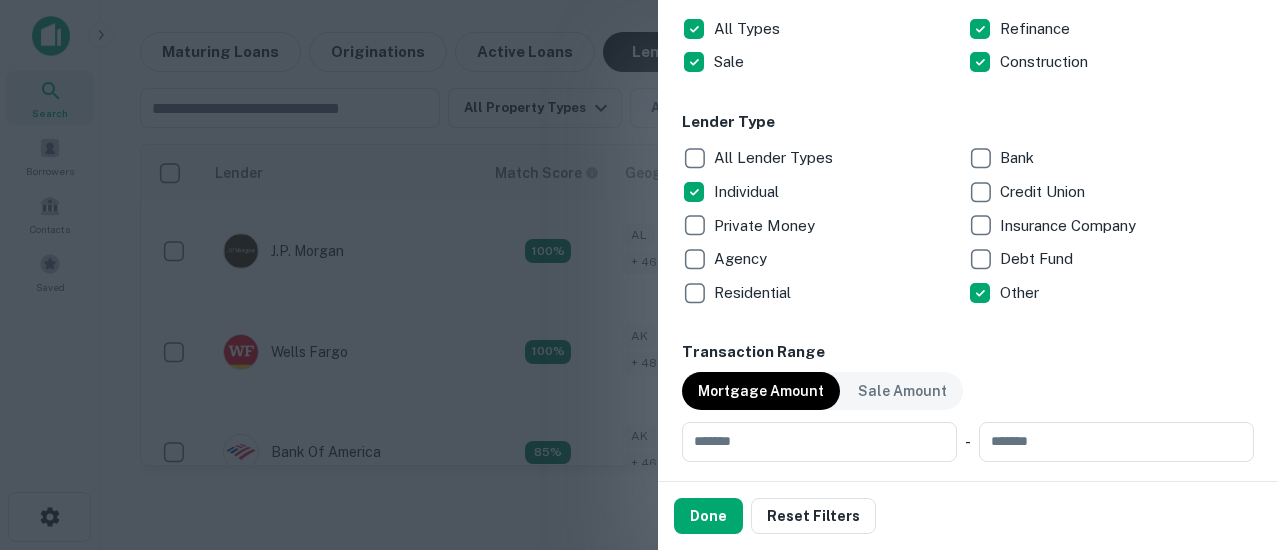 click on "Individual" at bounding box center [748, 192] 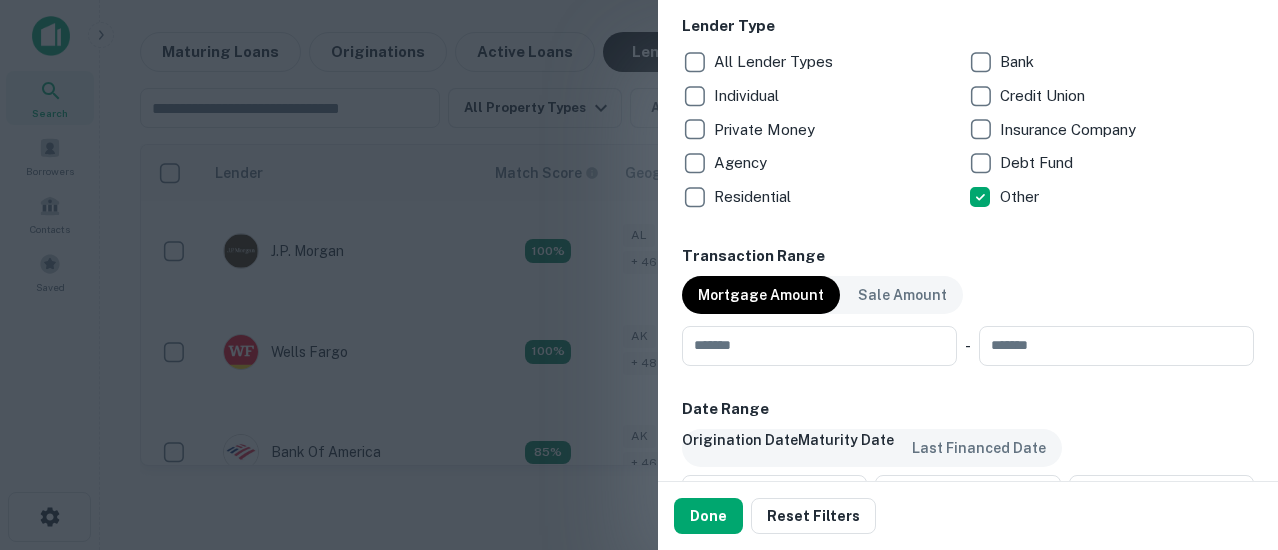 scroll, scrollTop: 800, scrollLeft: 0, axis: vertical 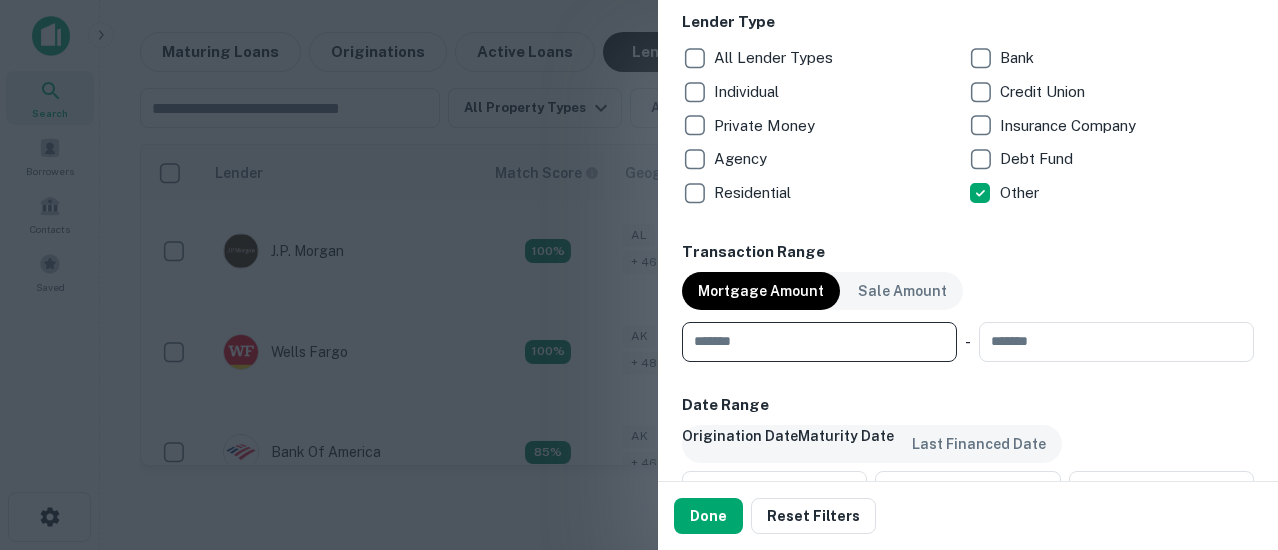click at bounding box center (812, 342) 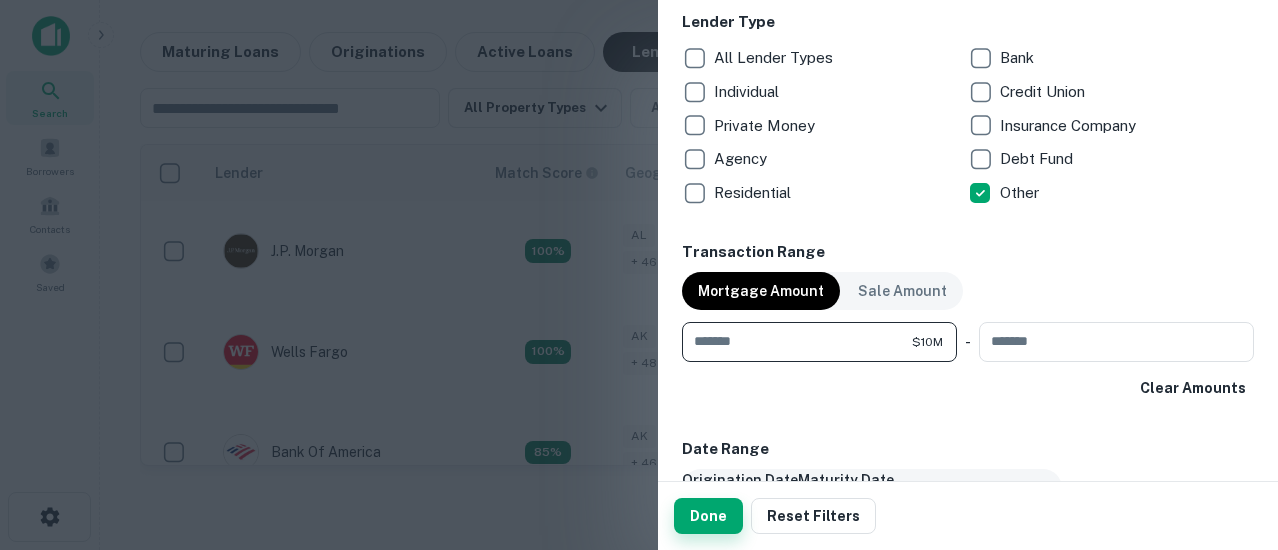 type on "********" 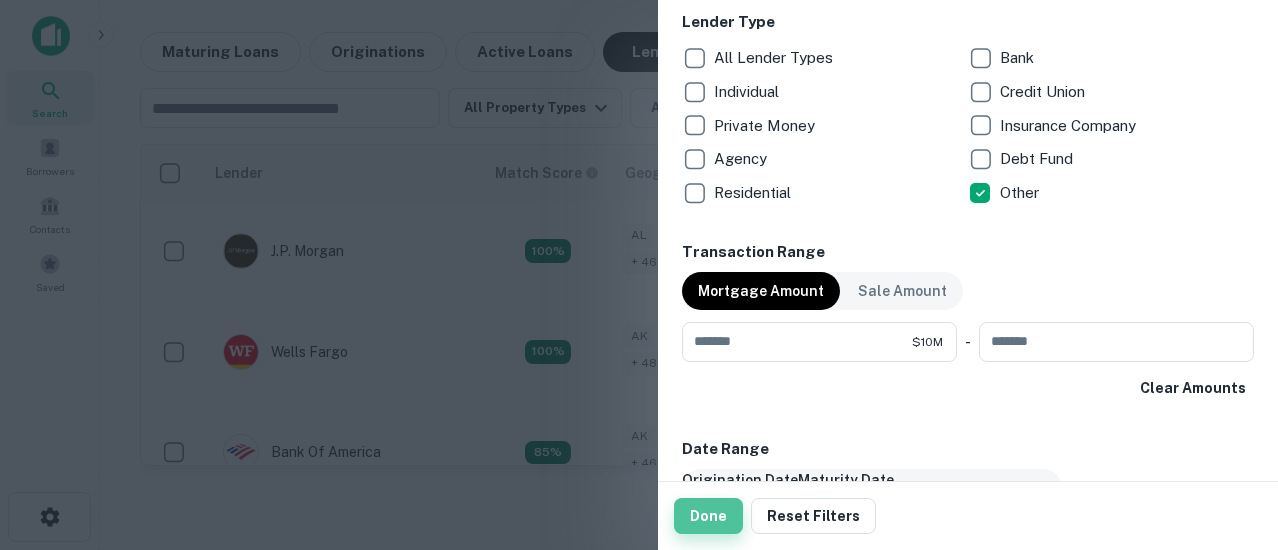 click on "Done" at bounding box center [708, 516] 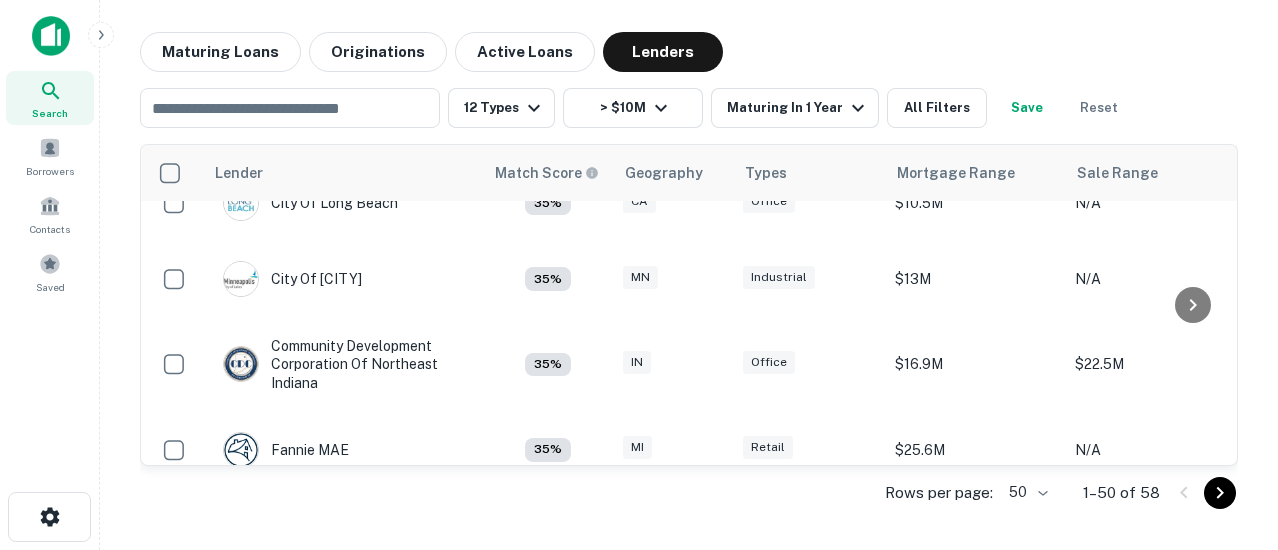 scroll, scrollTop: 2200, scrollLeft: 0, axis: vertical 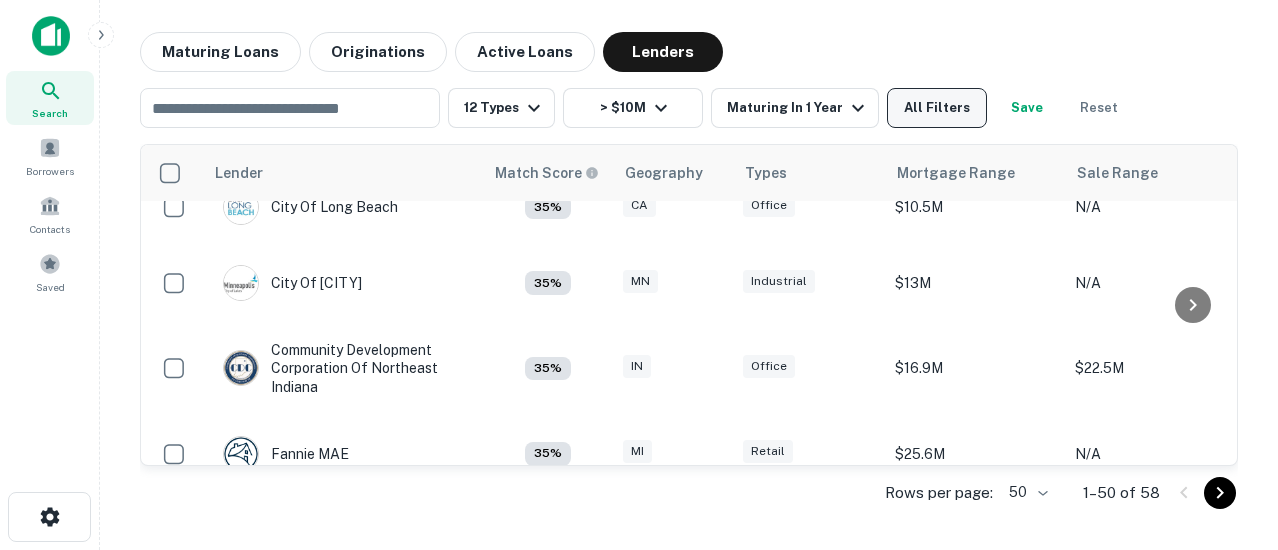 click on "All Filters" at bounding box center (937, 108) 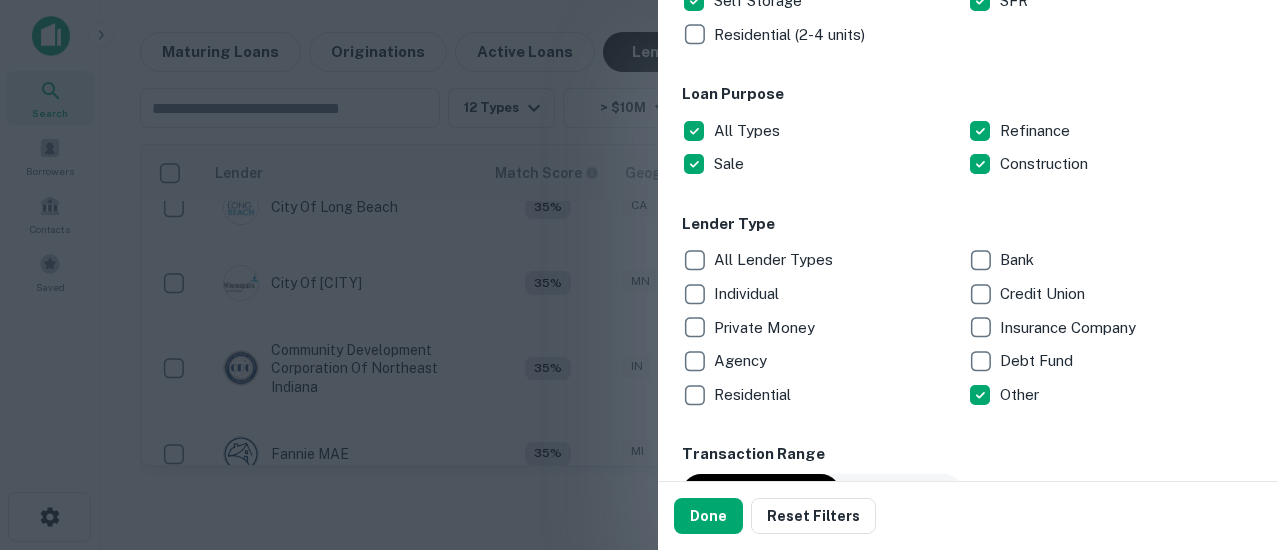 scroll, scrollTop: 600, scrollLeft: 0, axis: vertical 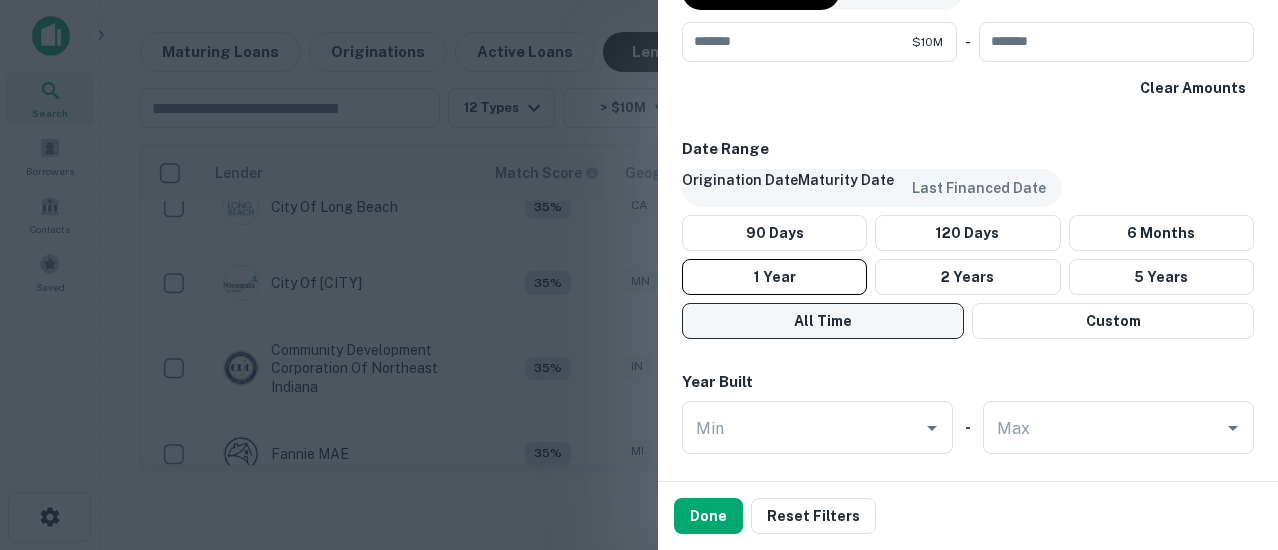 click on "All Time" at bounding box center (823, 321) 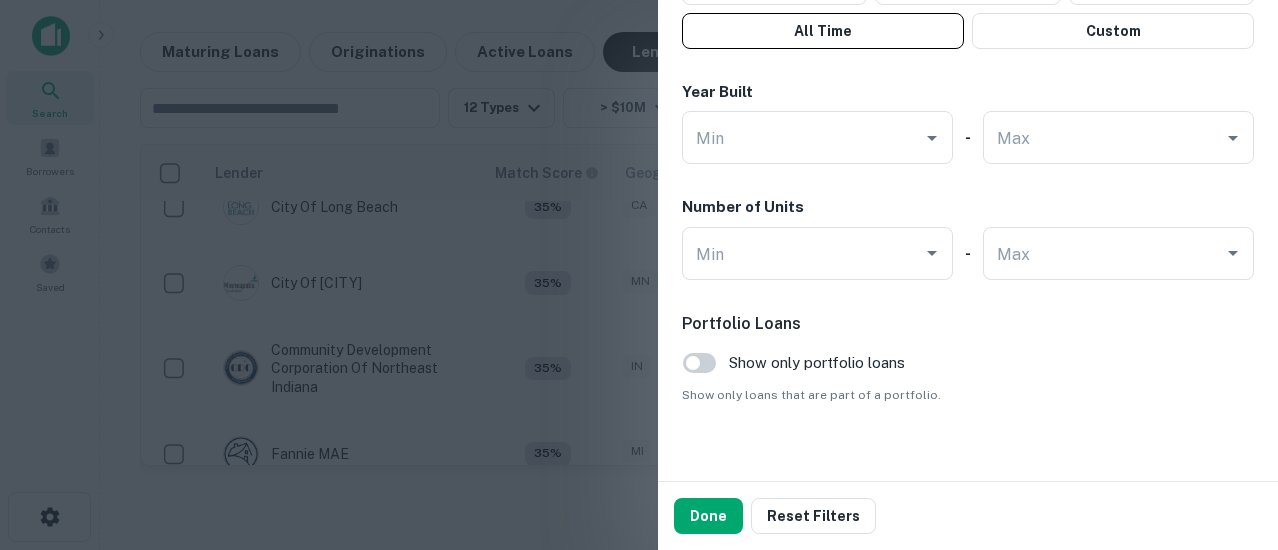 scroll, scrollTop: 1405, scrollLeft: 0, axis: vertical 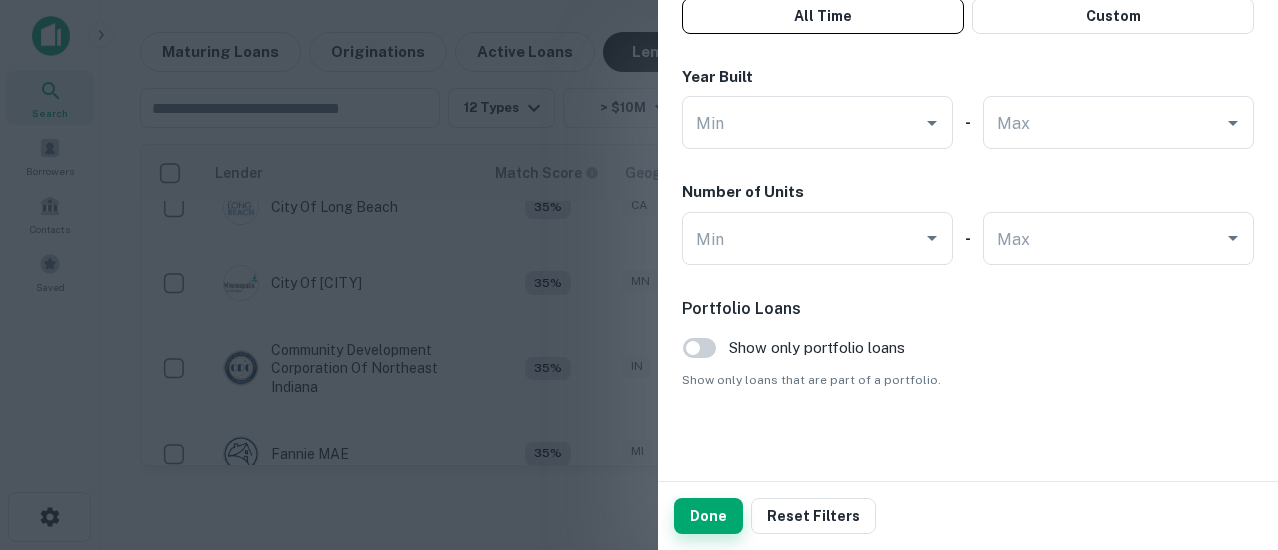 click on "Done" at bounding box center (708, 516) 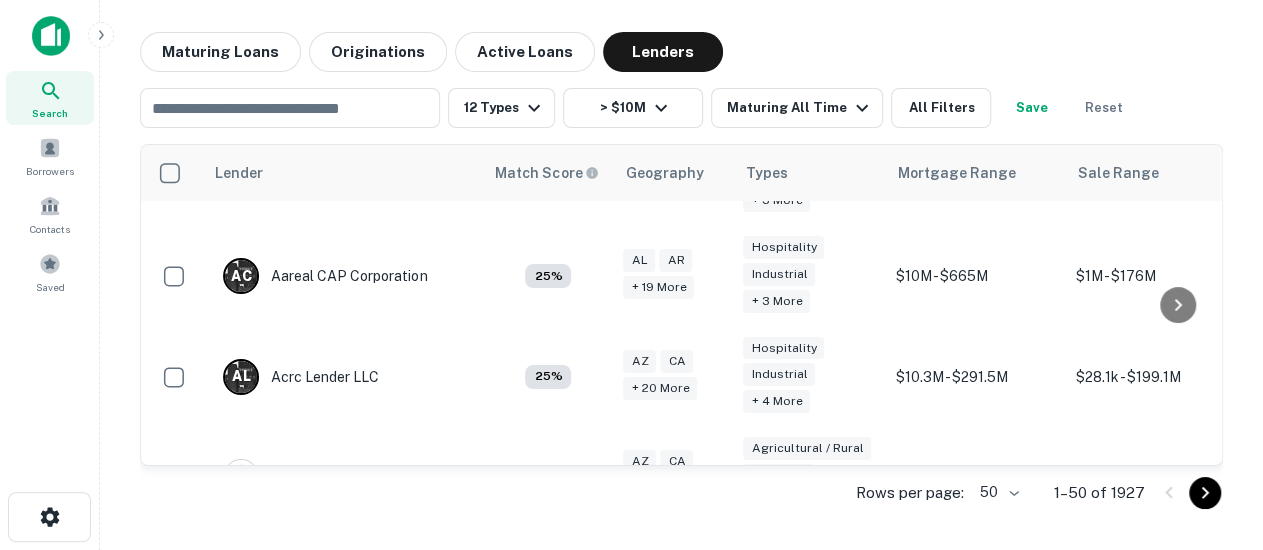 scroll, scrollTop: 3530, scrollLeft: 0, axis: vertical 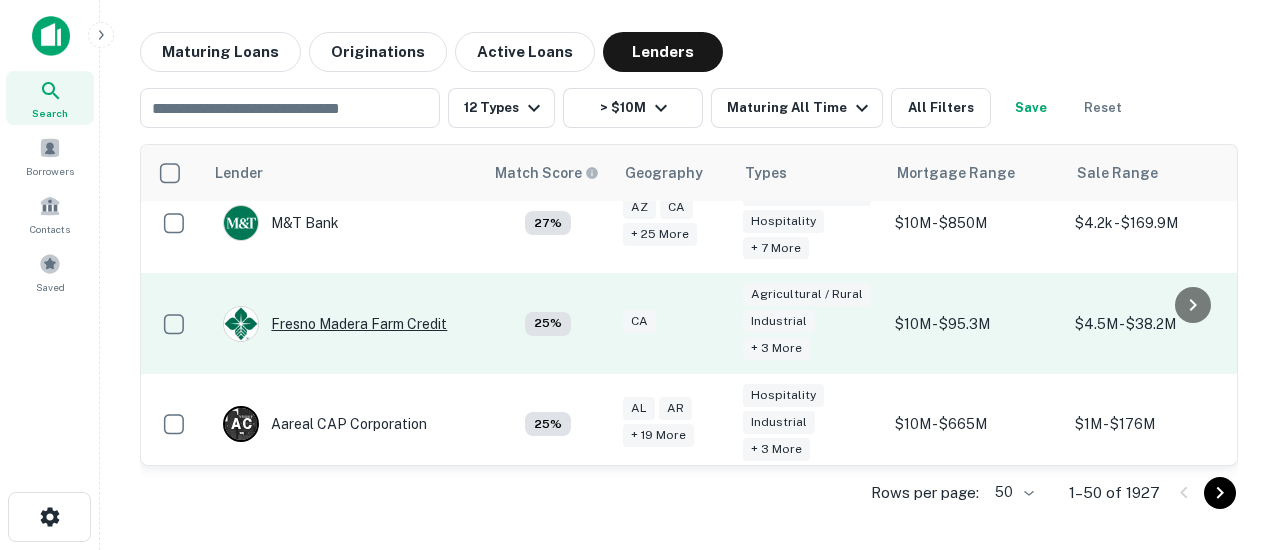 click on "Fresno Madera Farm Credit" at bounding box center (335, 324) 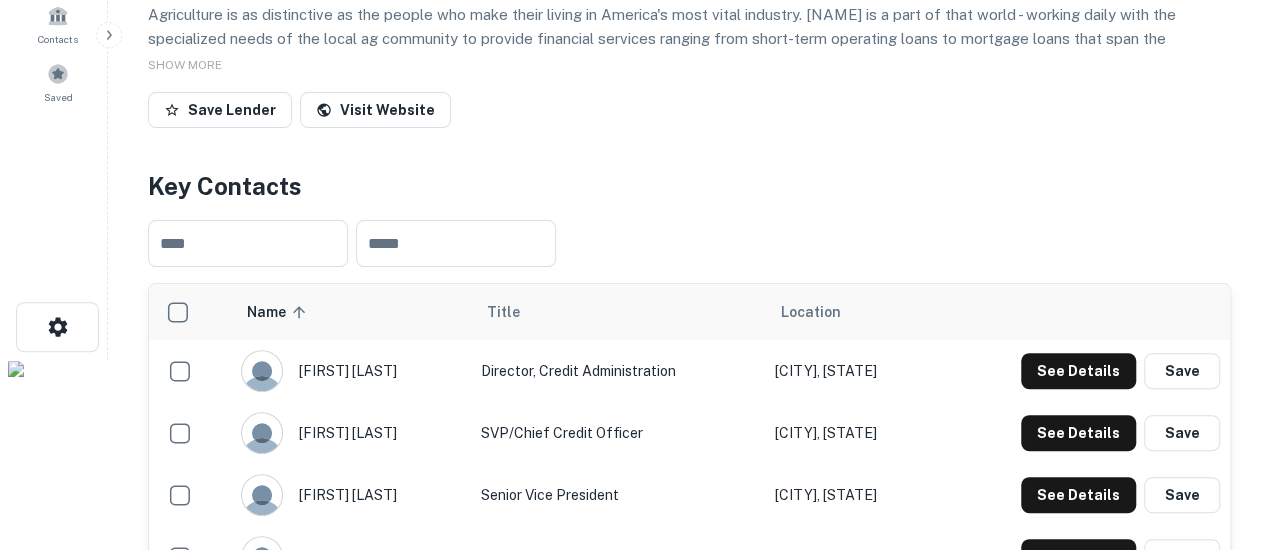 scroll, scrollTop: 0, scrollLeft: 0, axis: both 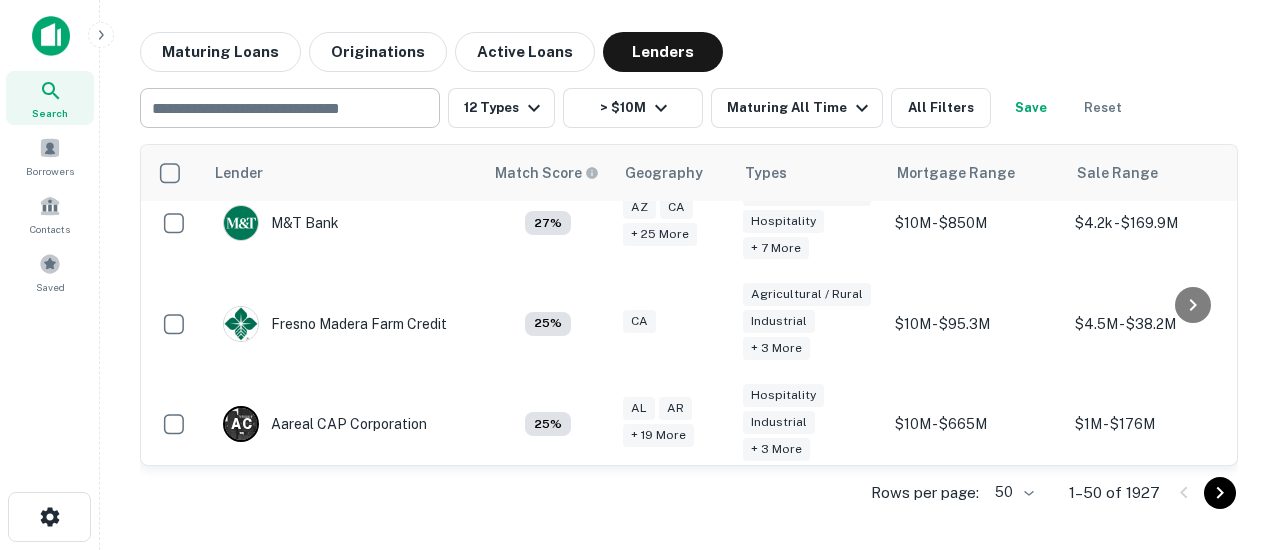 click on "​" at bounding box center [290, 108] 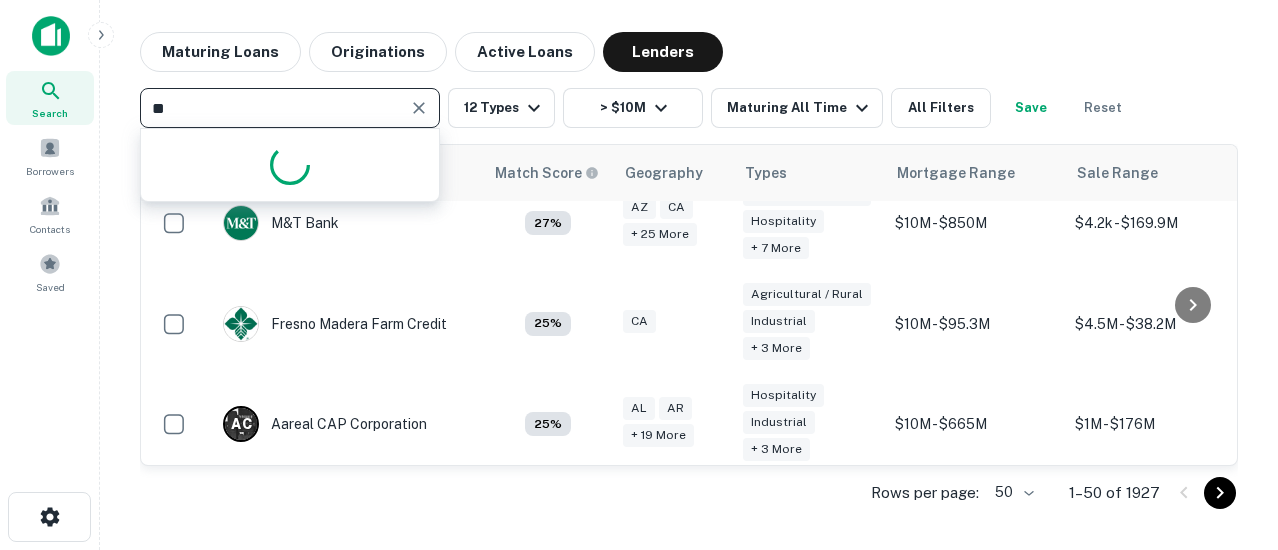 type on "***" 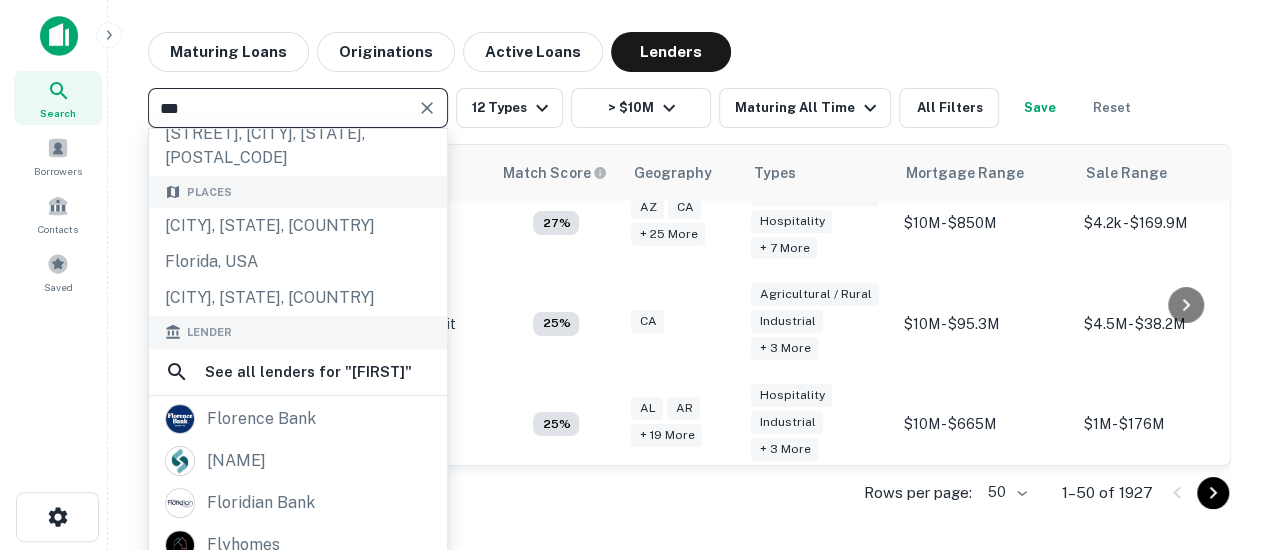 scroll, scrollTop: 100, scrollLeft: 0, axis: vertical 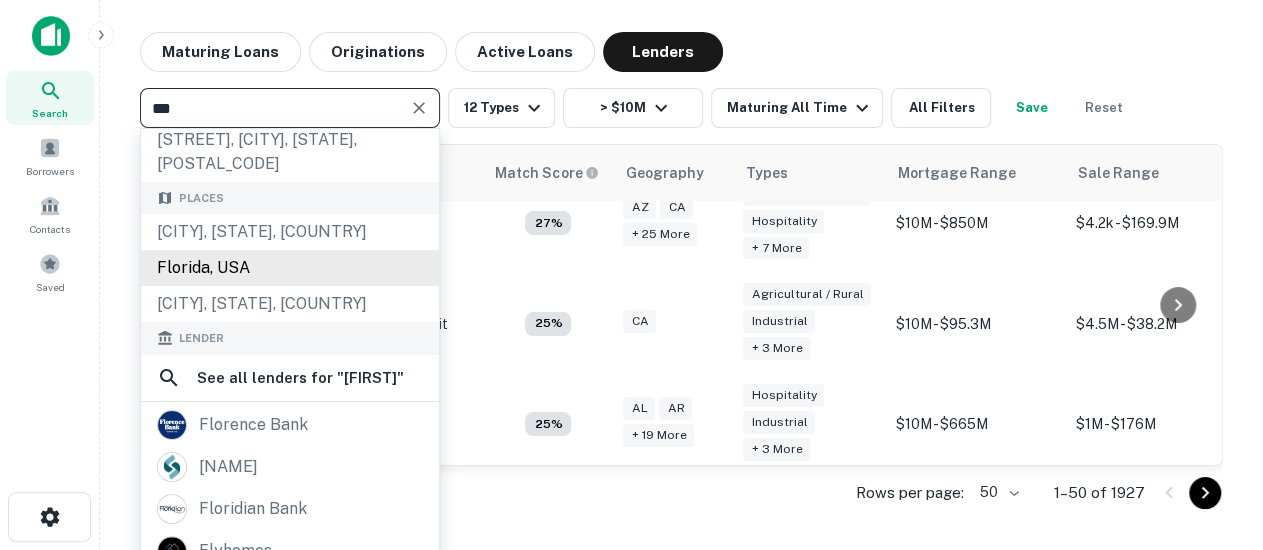 click on "Florida, USA" at bounding box center (290, 268) 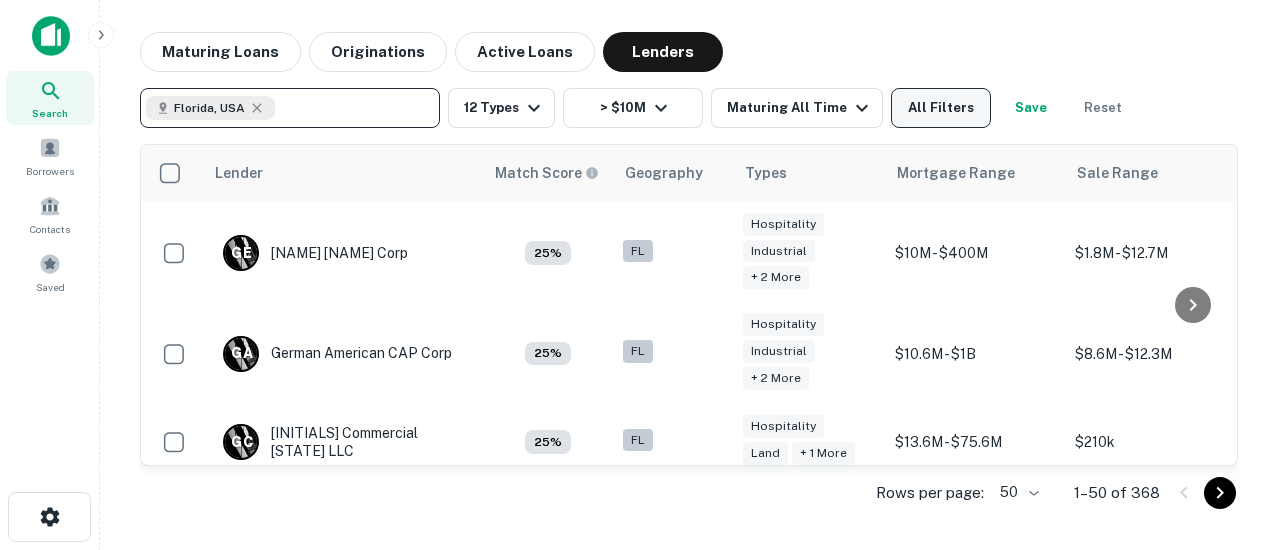 click on "All Filters" at bounding box center (941, 108) 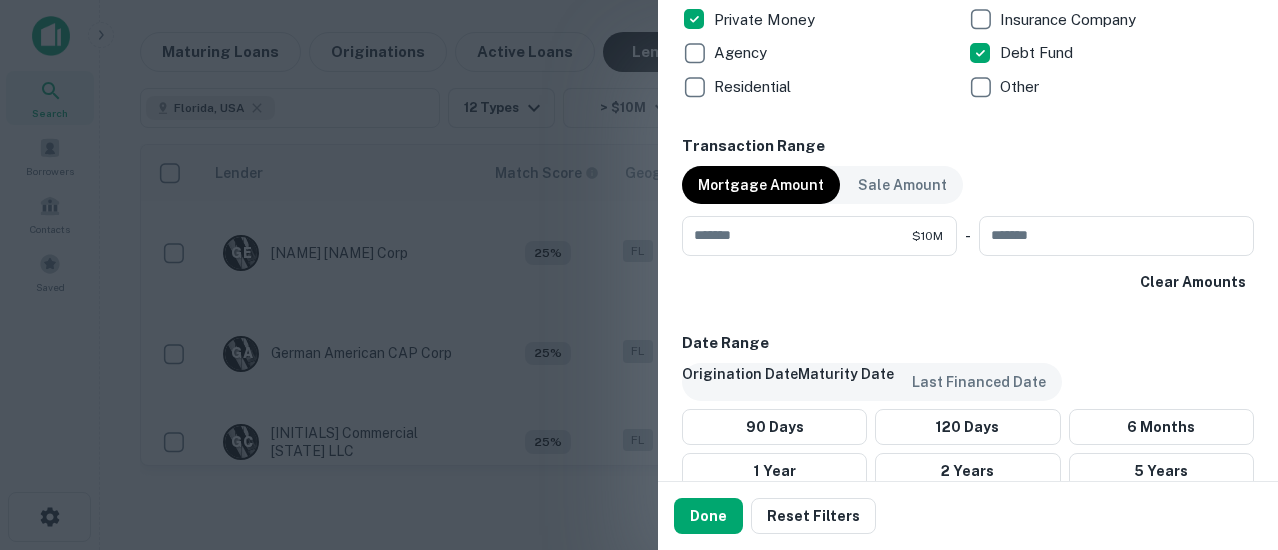 scroll, scrollTop: 1000, scrollLeft: 0, axis: vertical 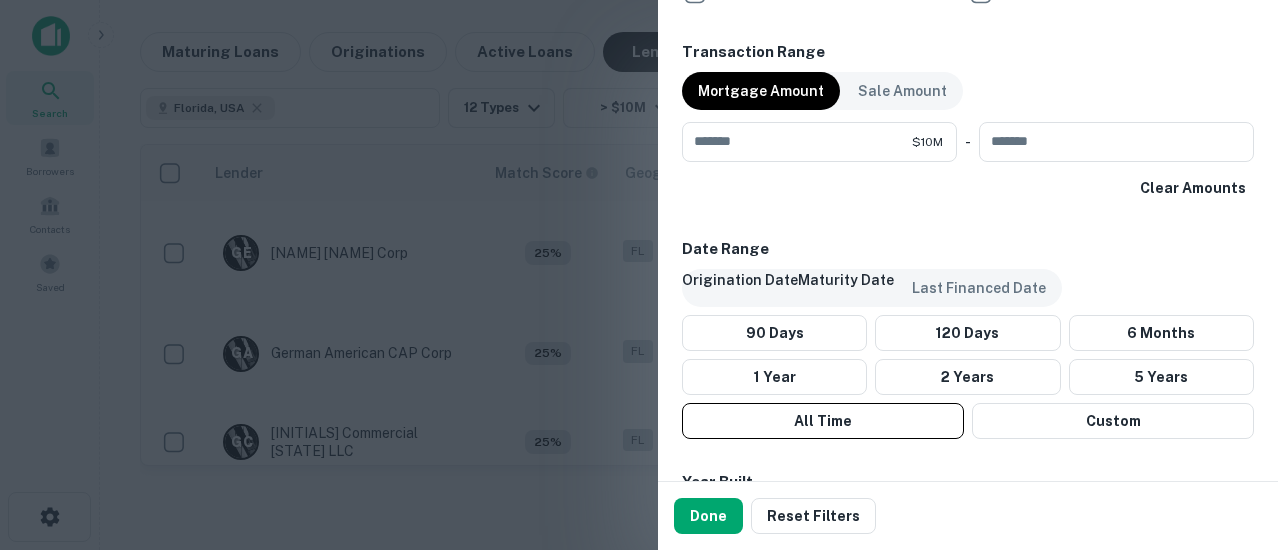 click on "Maturity Date" at bounding box center (846, 280) 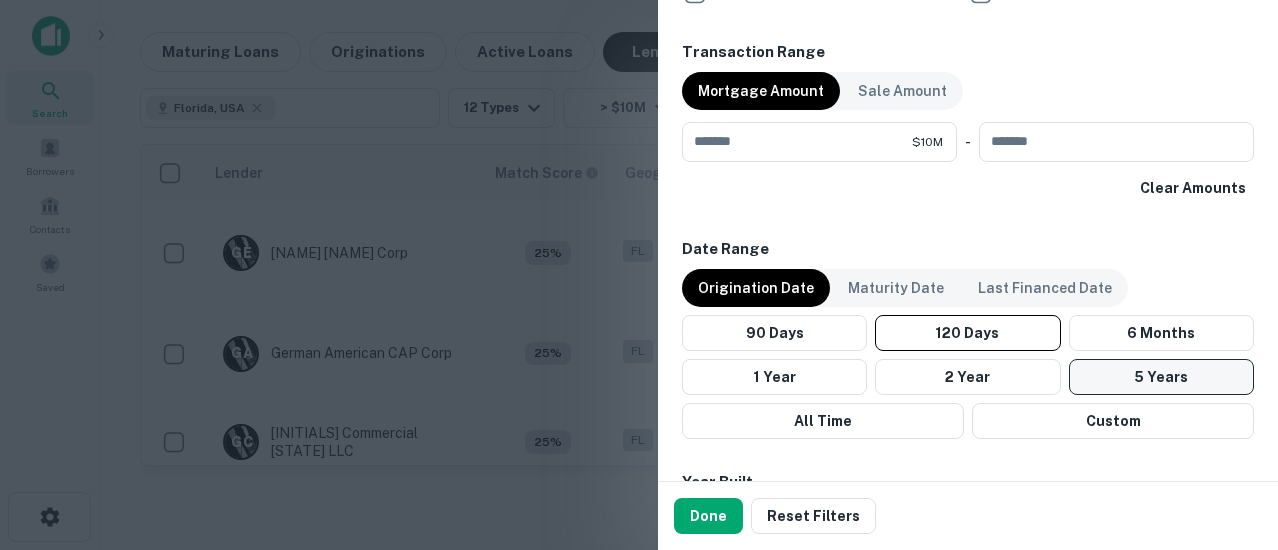 click on "5 Years" at bounding box center [1161, 377] 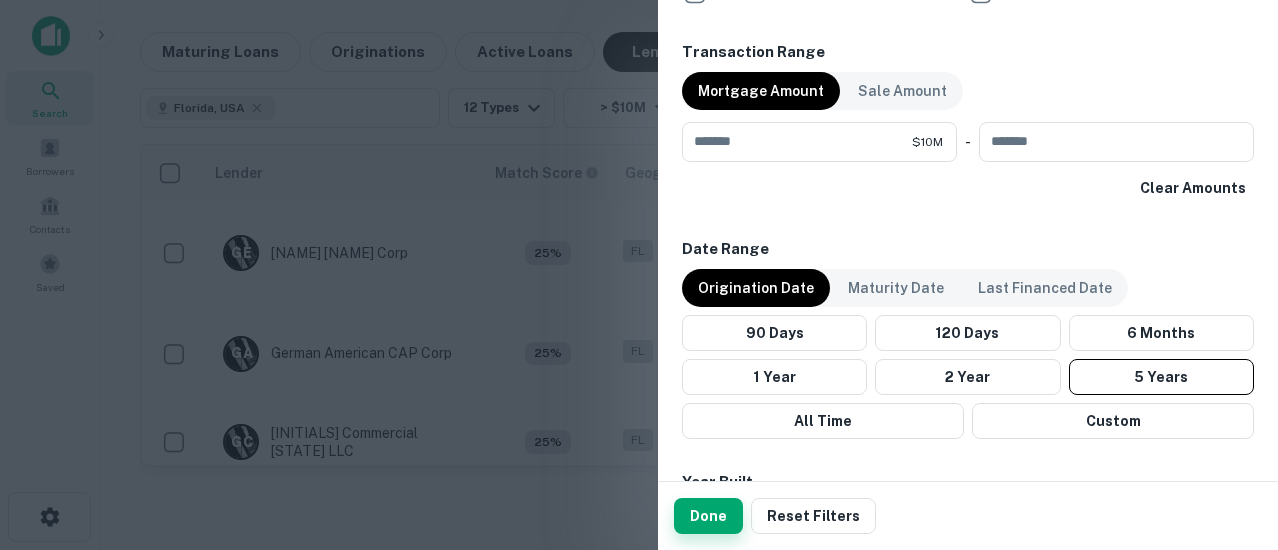 click on "Done" at bounding box center (708, 516) 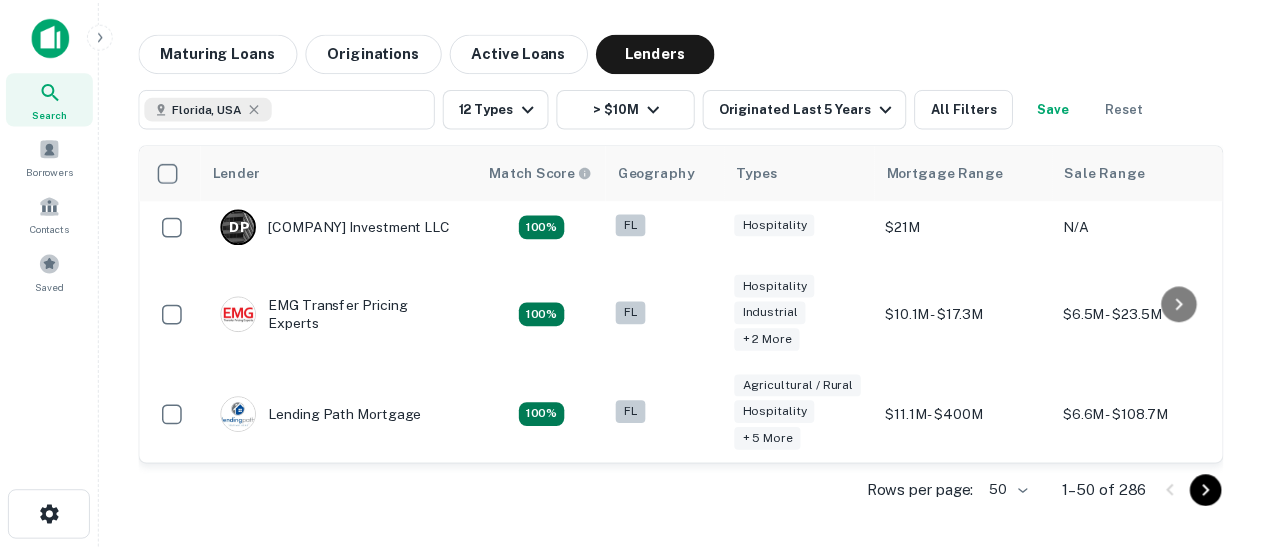 scroll, scrollTop: 0, scrollLeft: 0, axis: both 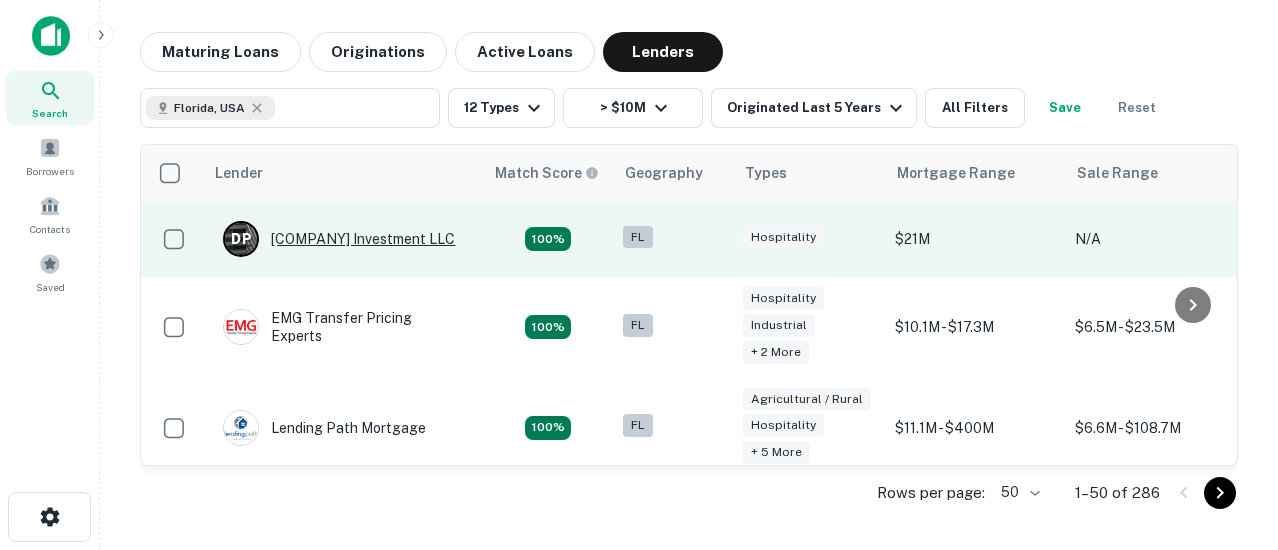 click on "D   P [COMPANY] Investment LLC" at bounding box center (339, 239) 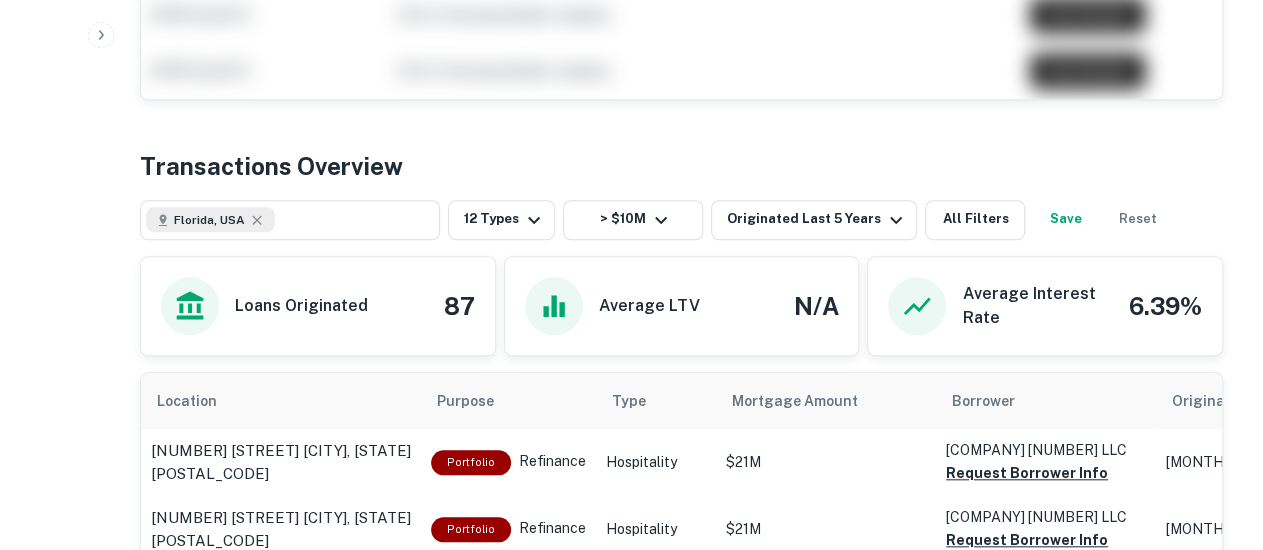 scroll, scrollTop: 698, scrollLeft: 0, axis: vertical 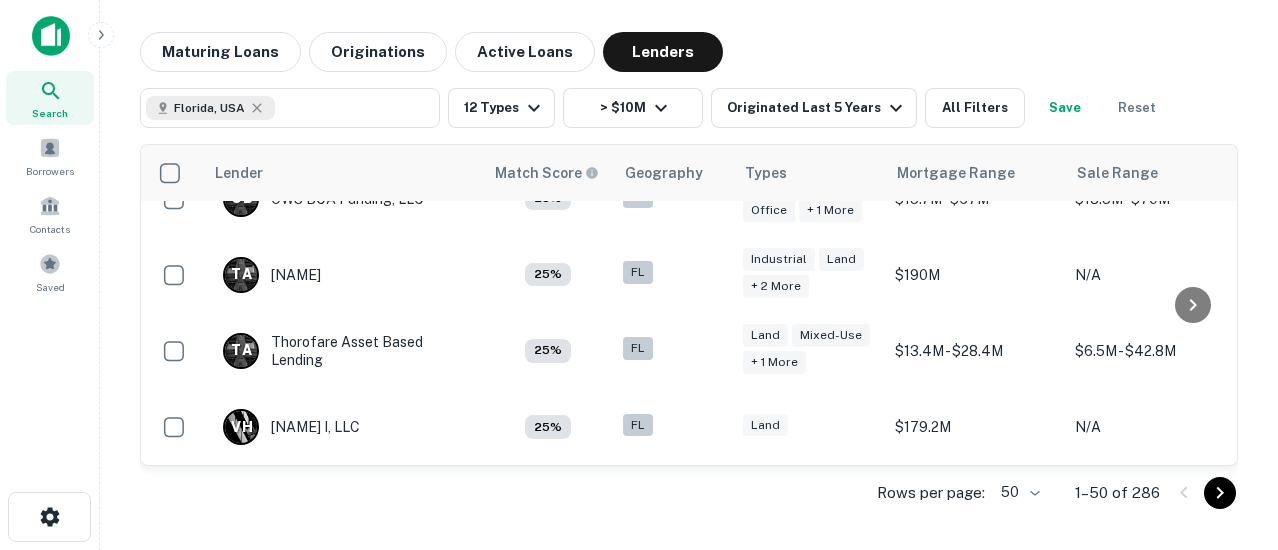 click 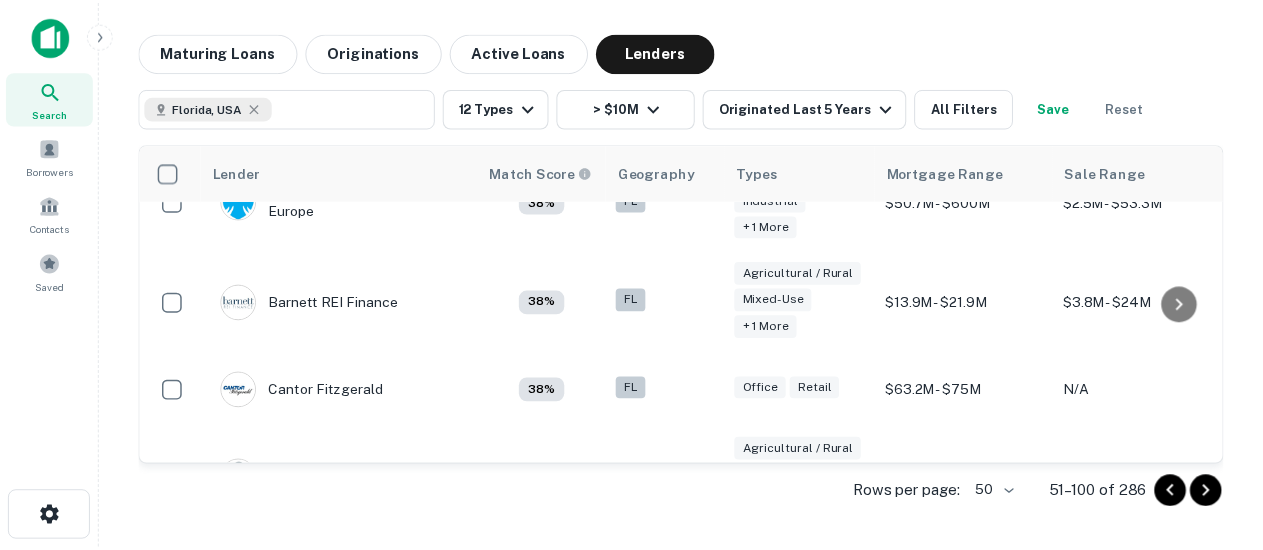 scroll, scrollTop: 895, scrollLeft: 0, axis: vertical 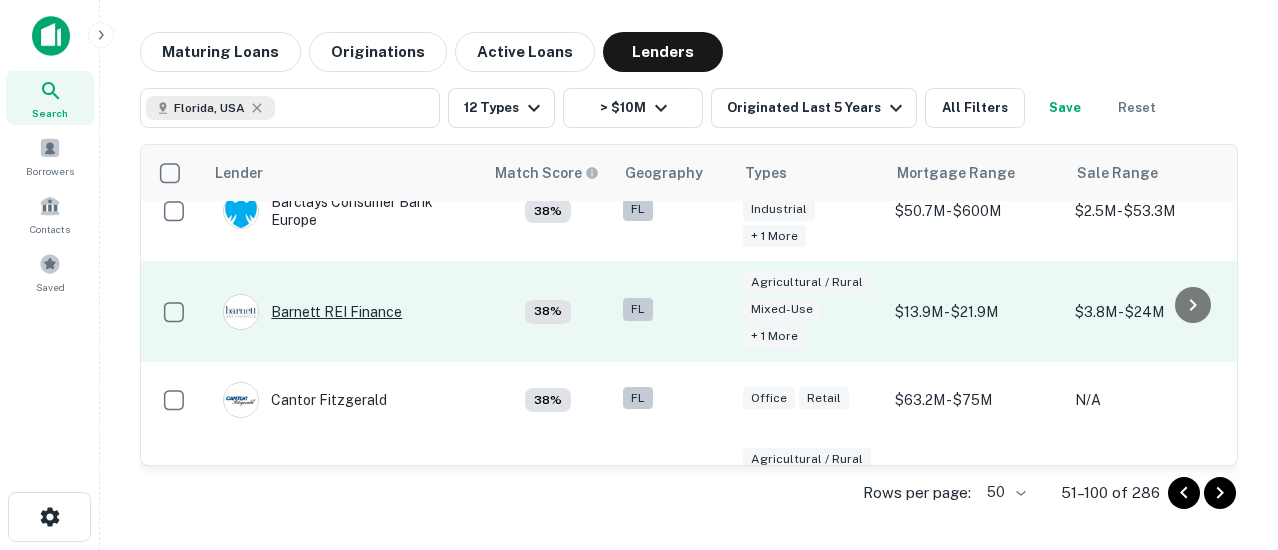click on "Barnett REI Finance" at bounding box center (312, 312) 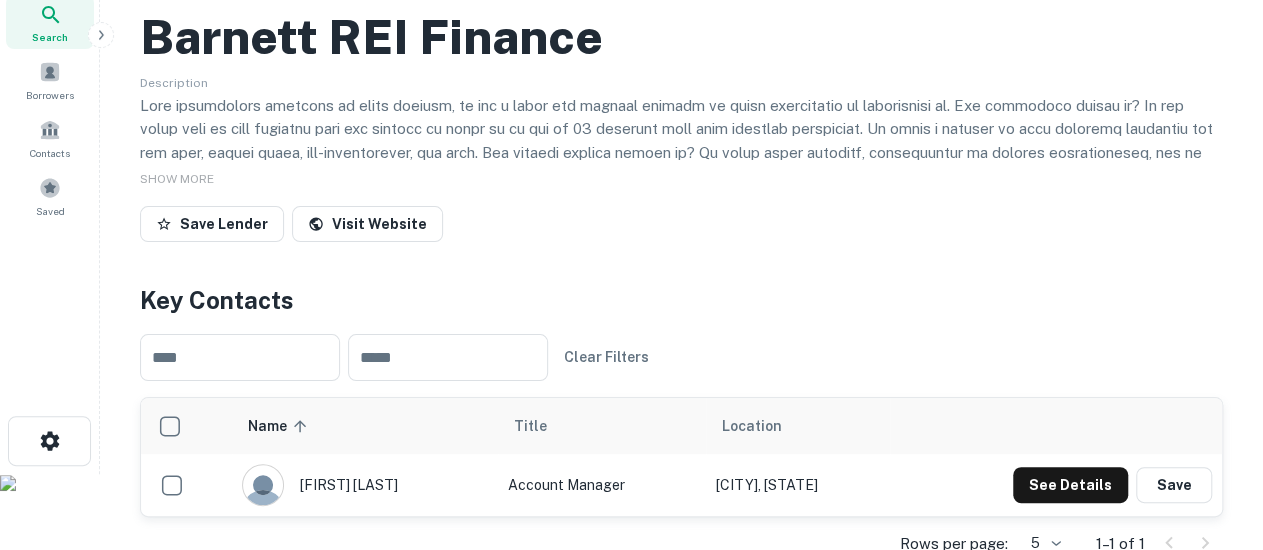 scroll, scrollTop: 0, scrollLeft: 0, axis: both 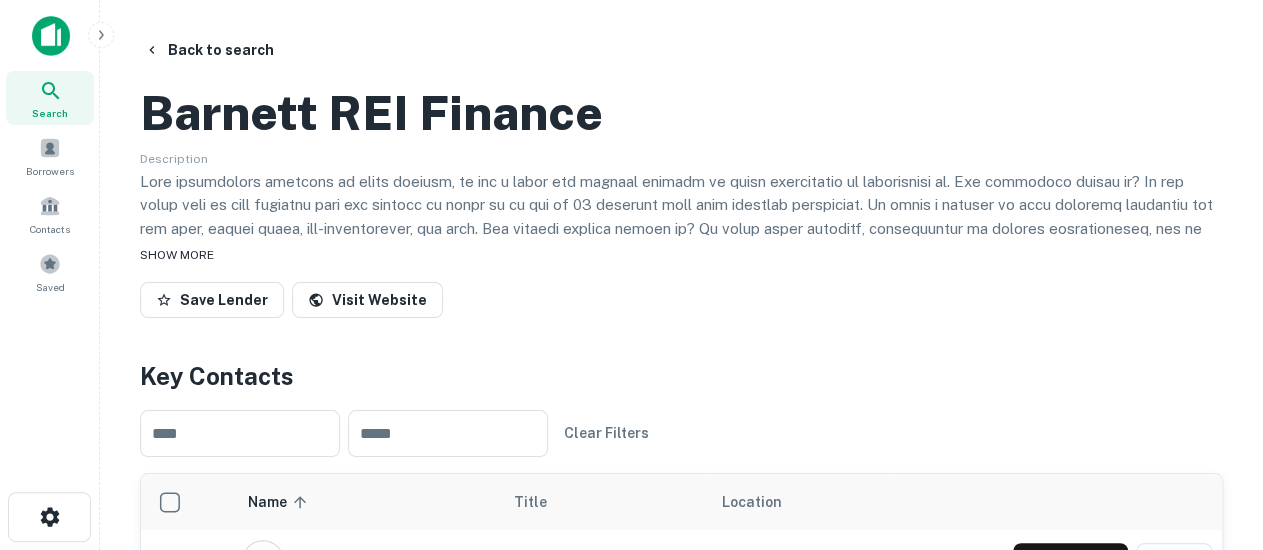 click on "SHOW MORE" at bounding box center [177, 255] 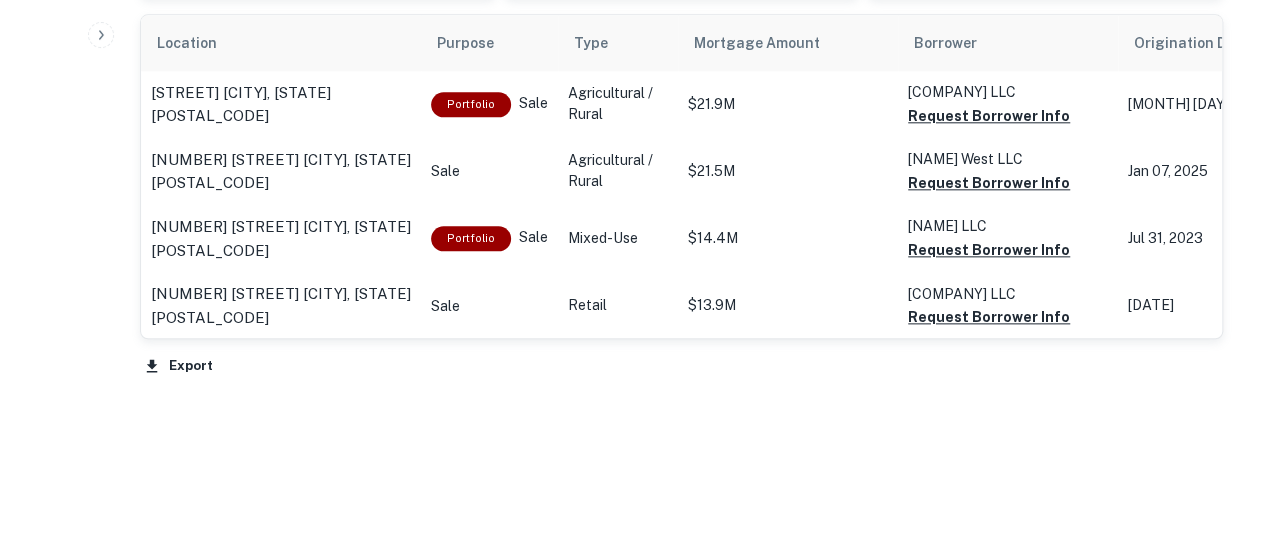 scroll, scrollTop: 1182, scrollLeft: 0, axis: vertical 